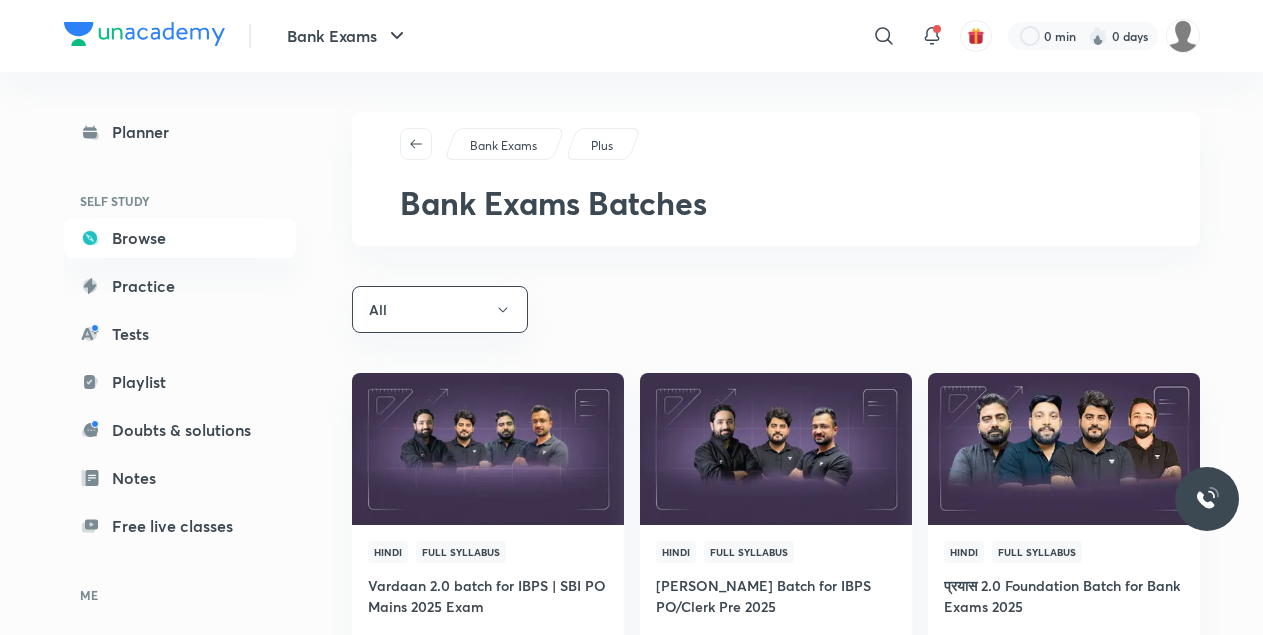 scroll, scrollTop: 537, scrollLeft: 0, axis: vertical 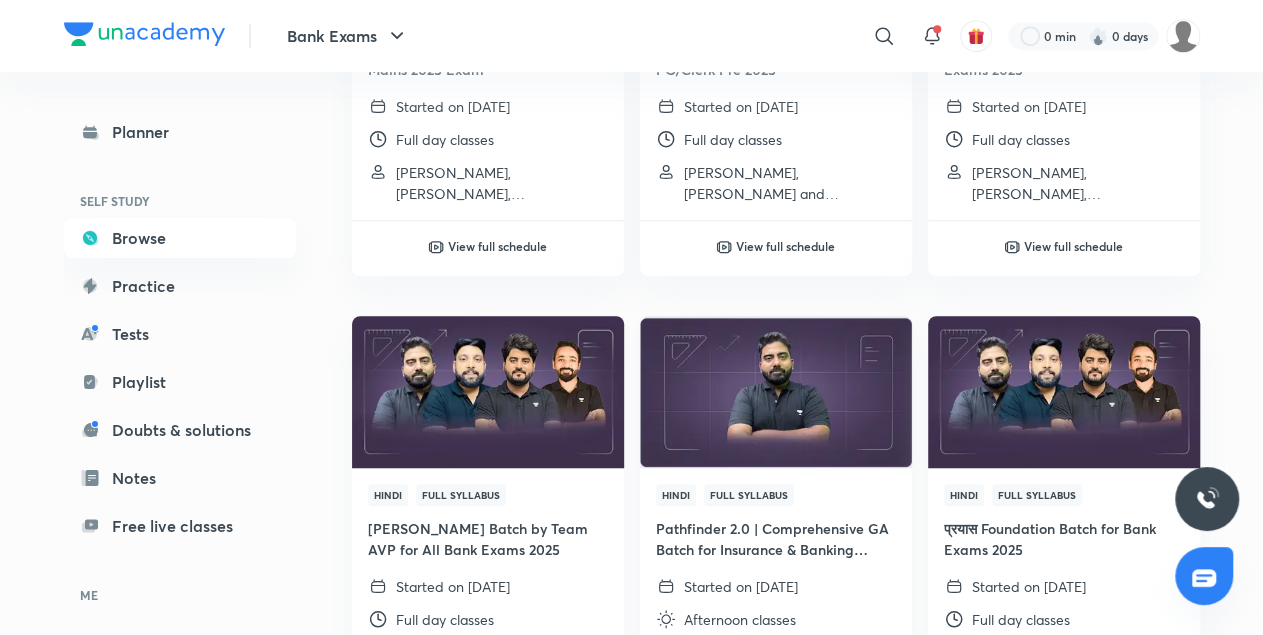 click on "Started on 28 Apr 2025" at bounding box center [741, 586] 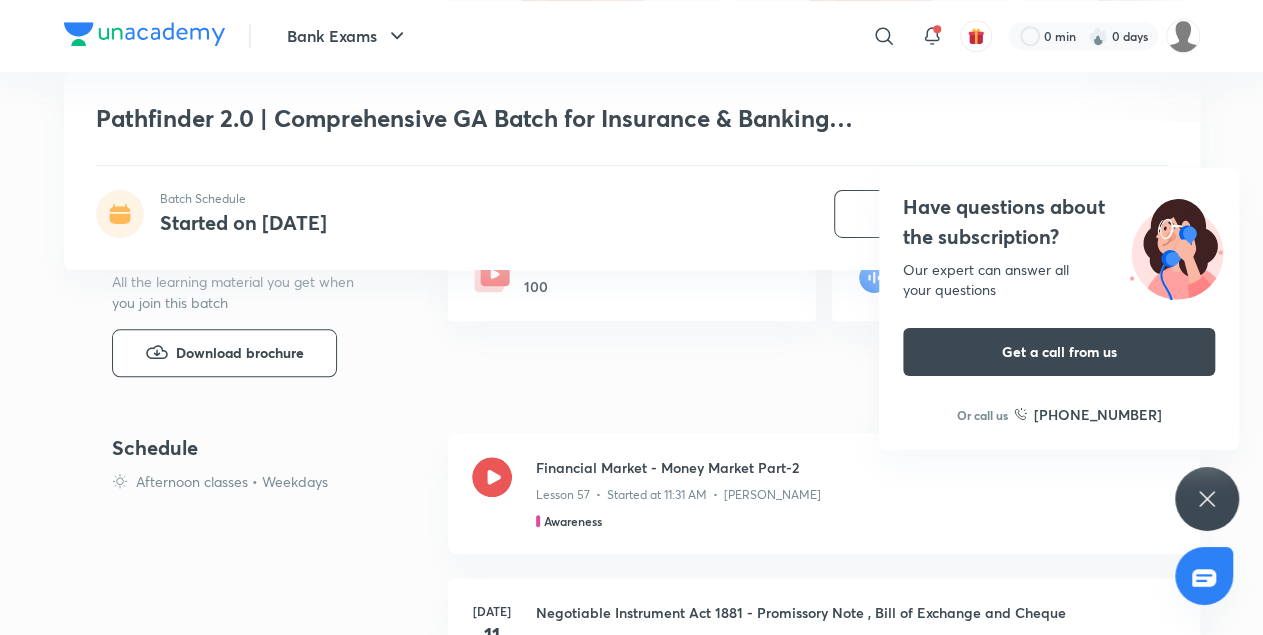 scroll, scrollTop: 766, scrollLeft: 0, axis: vertical 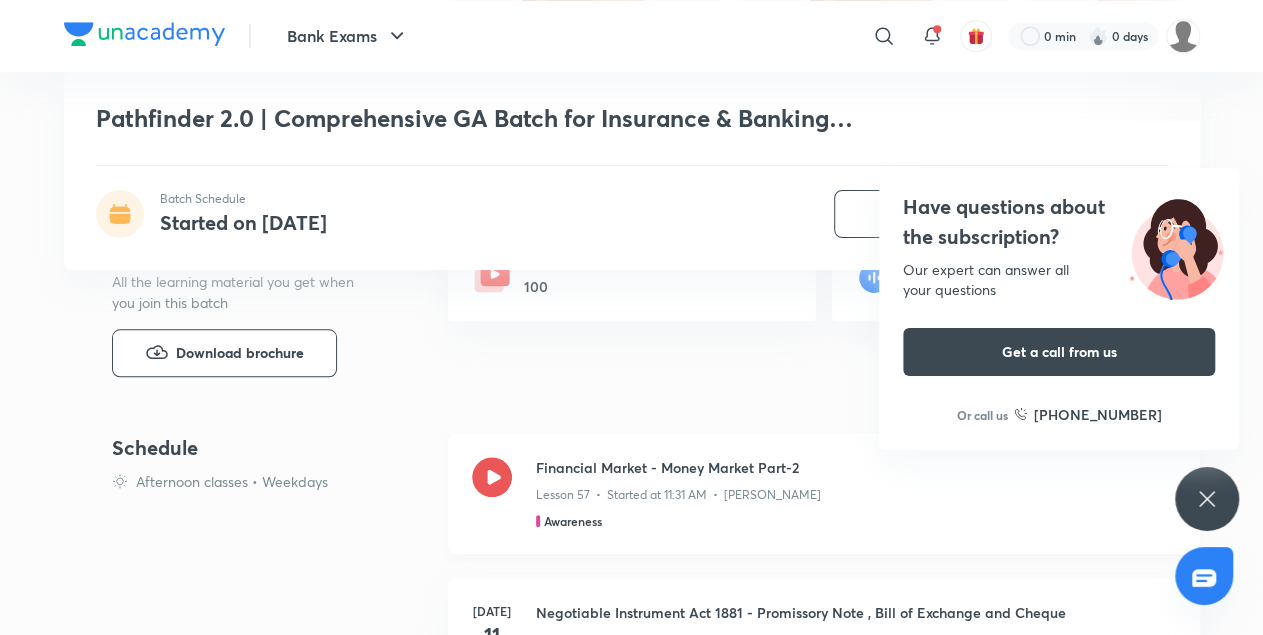 click 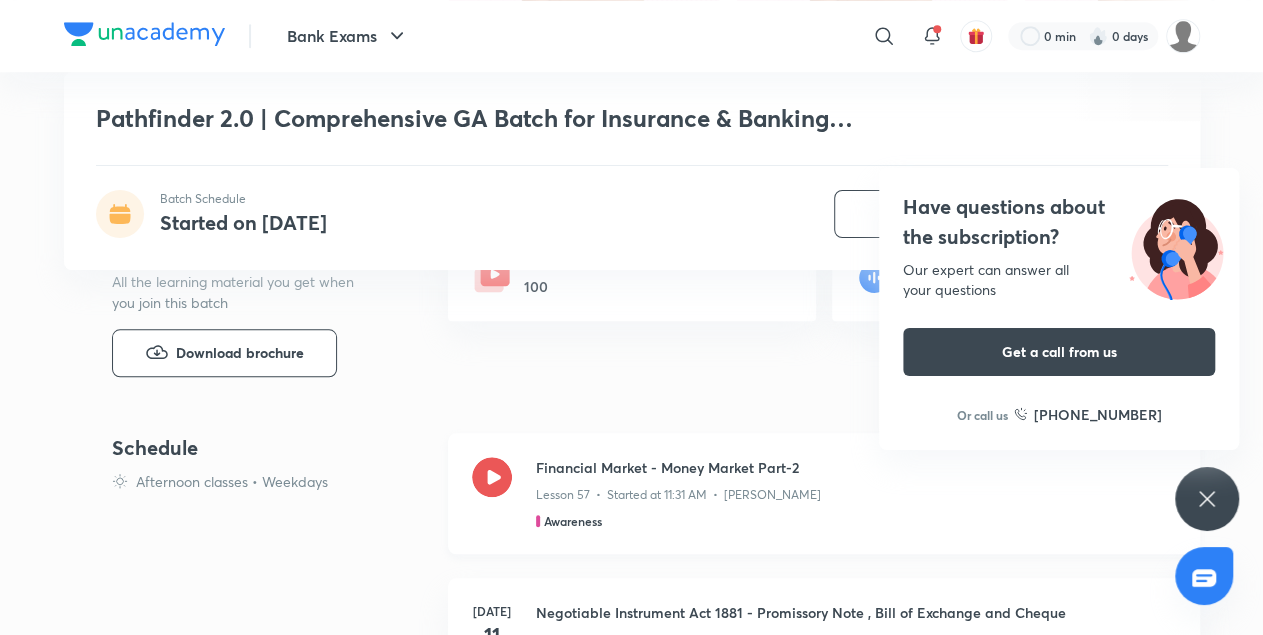 click 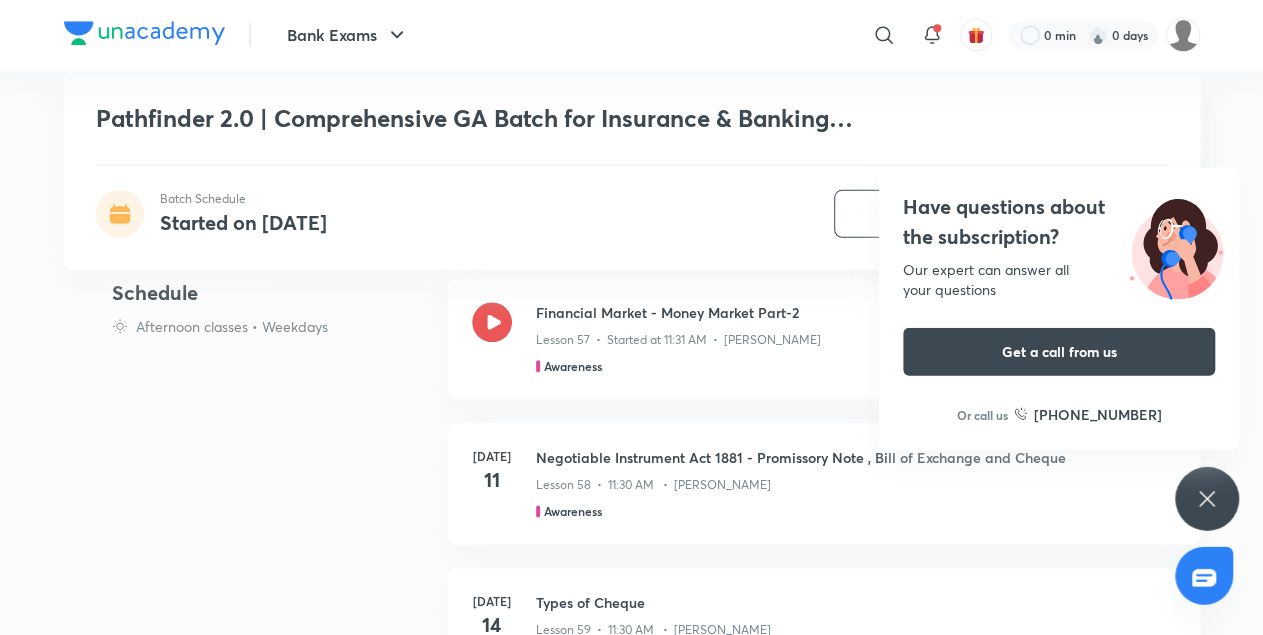 scroll, scrollTop: 935, scrollLeft: 0, axis: vertical 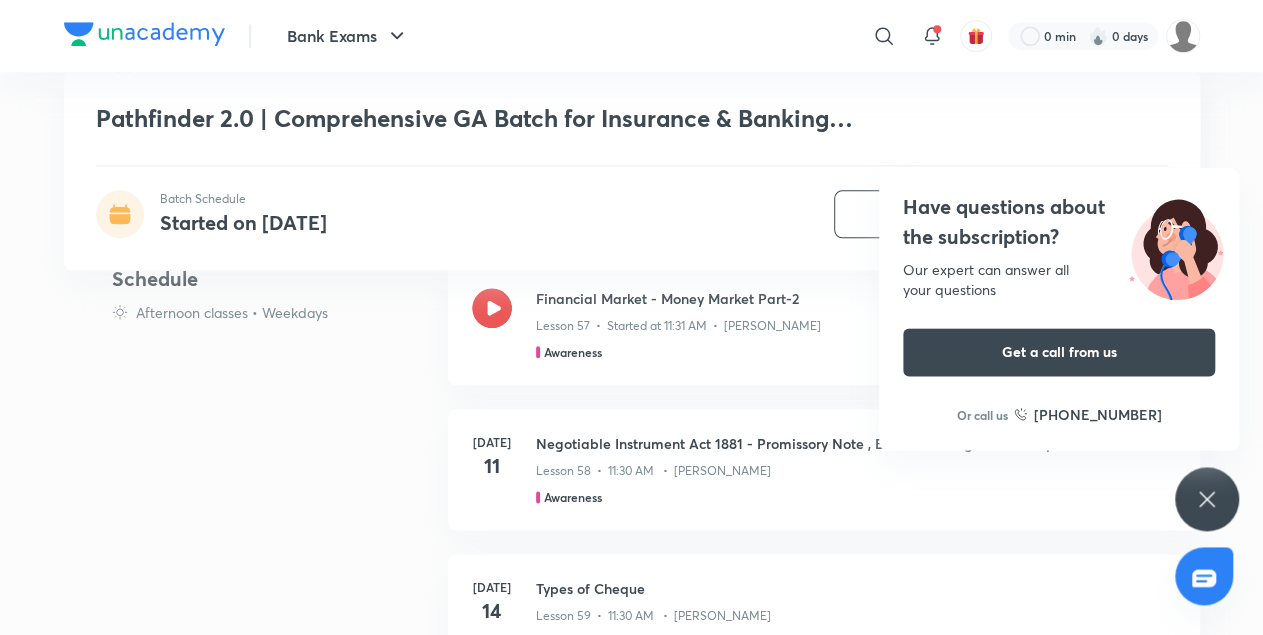 click 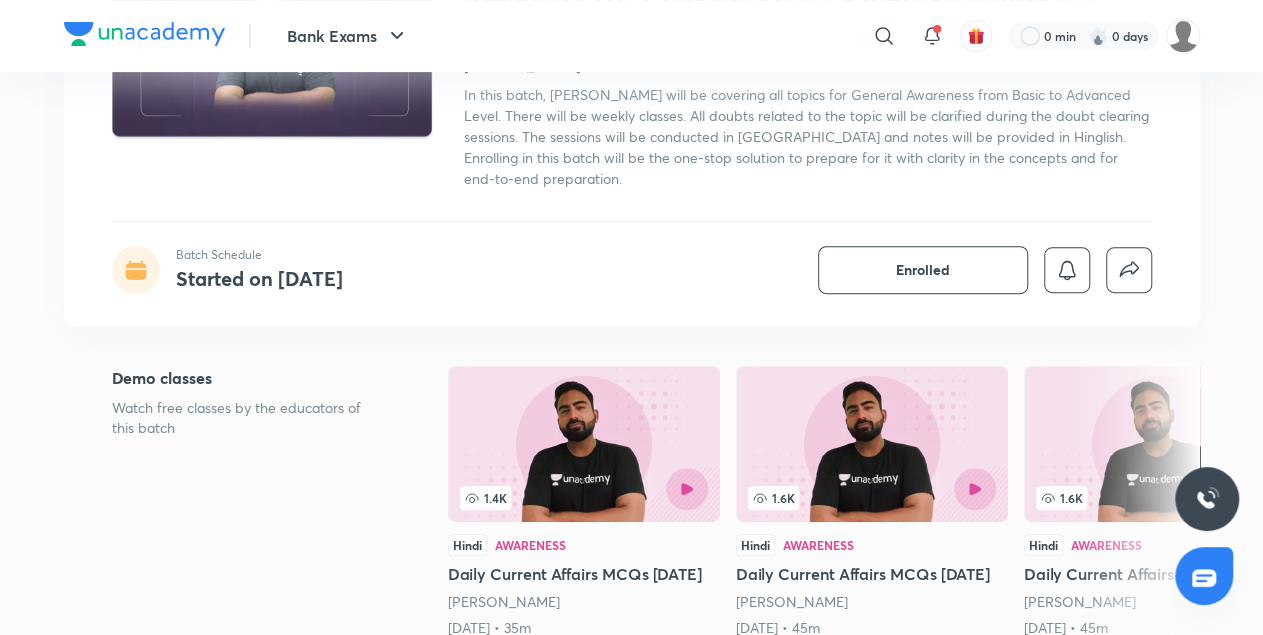 scroll, scrollTop: 235, scrollLeft: 0, axis: vertical 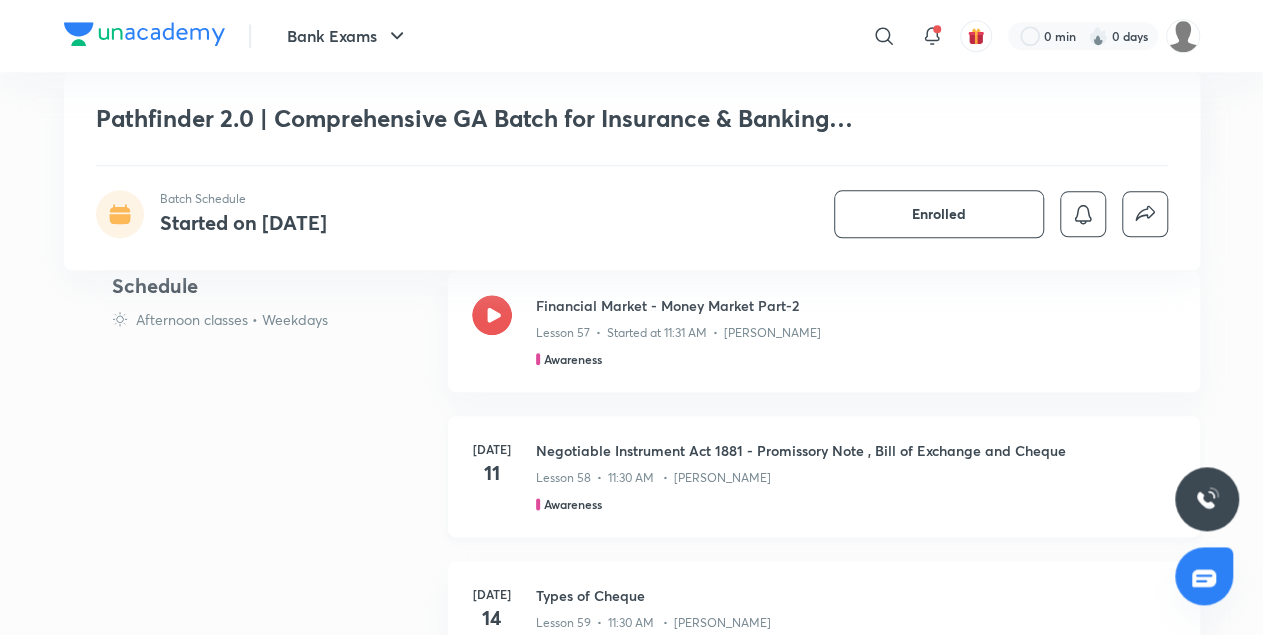click on "Negotiable Instrument Act 1881 - Promissory Note , Bill of Exchange and Cheque Lesson 58  •  11:30 AM   •  Abhijeet Mishra Awareness" at bounding box center [856, 476] 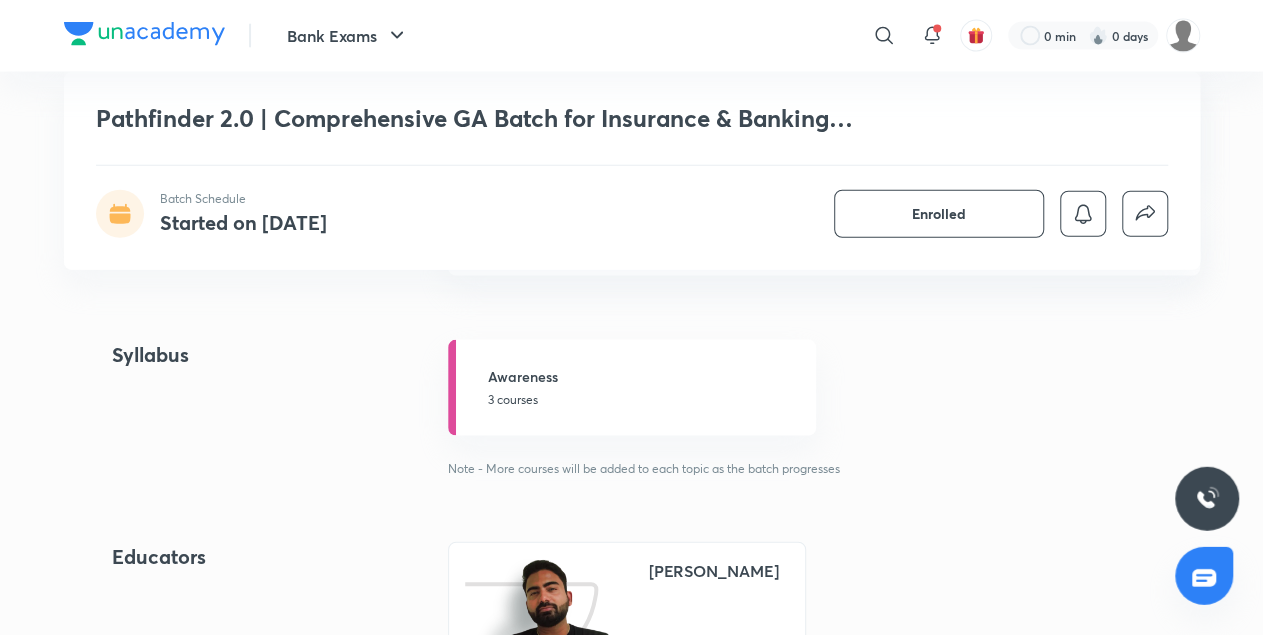 scroll, scrollTop: 1826, scrollLeft: 0, axis: vertical 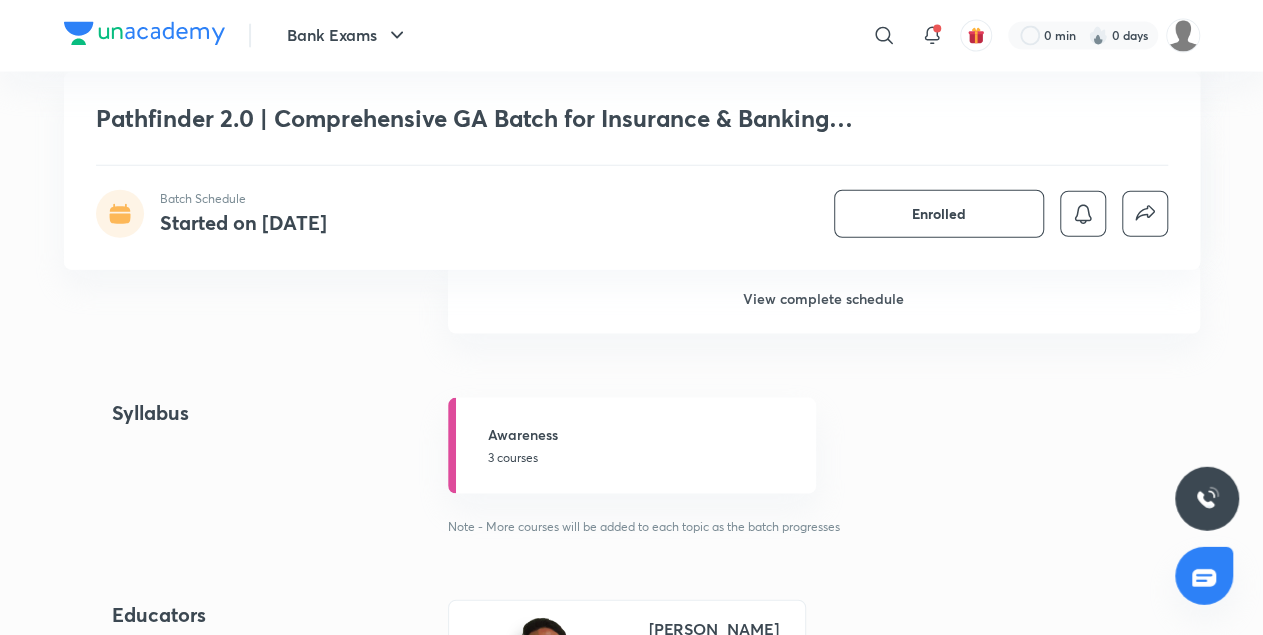 click on "View complete schedule" at bounding box center [824, 299] 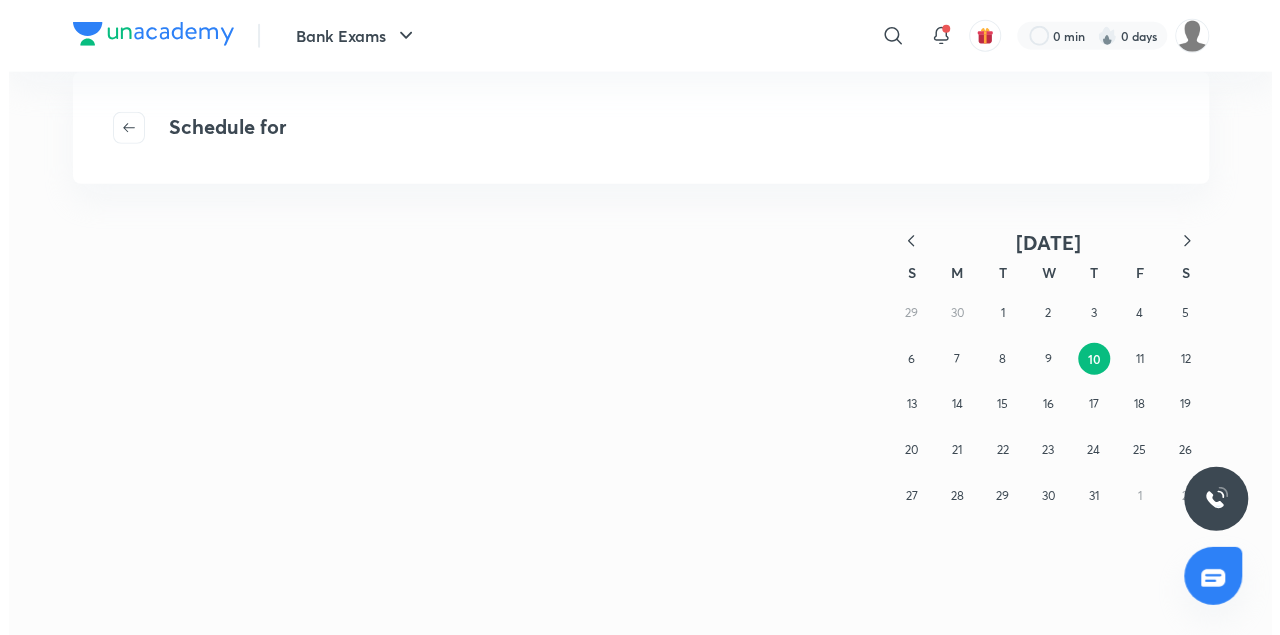 scroll, scrollTop: 0, scrollLeft: 0, axis: both 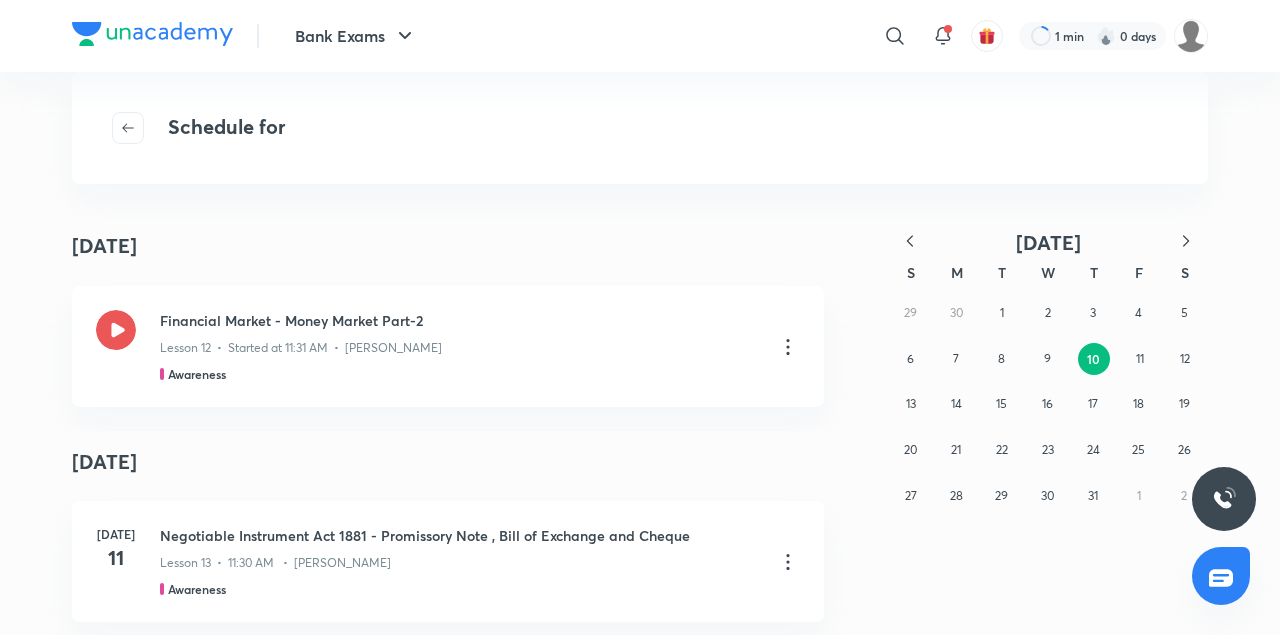 click on "10" at bounding box center [1093, 359] 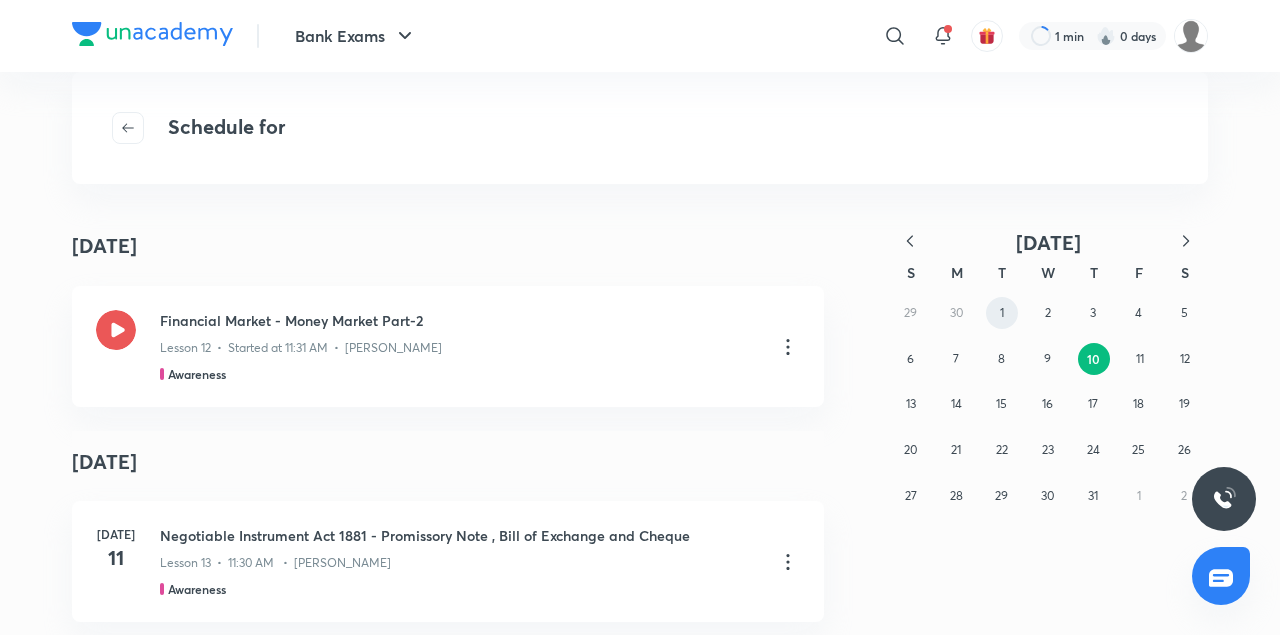 click on "1" at bounding box center (1002, 313) 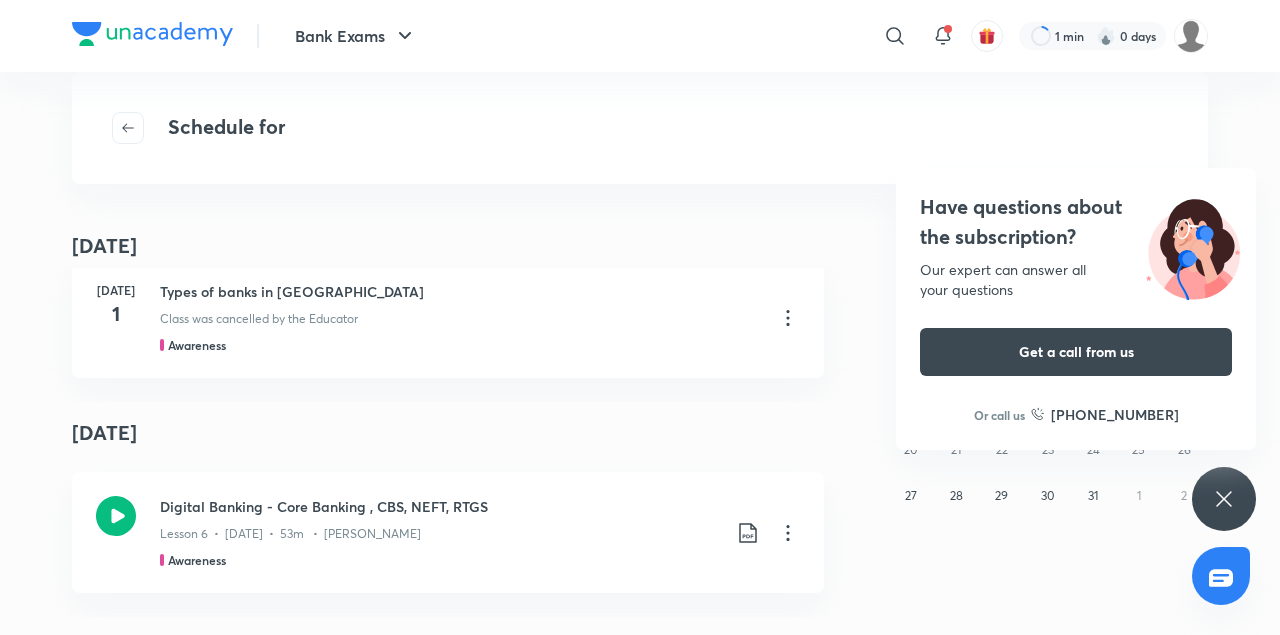 scroll, scrollTop: 0, scrollLeft: 0, axis: both 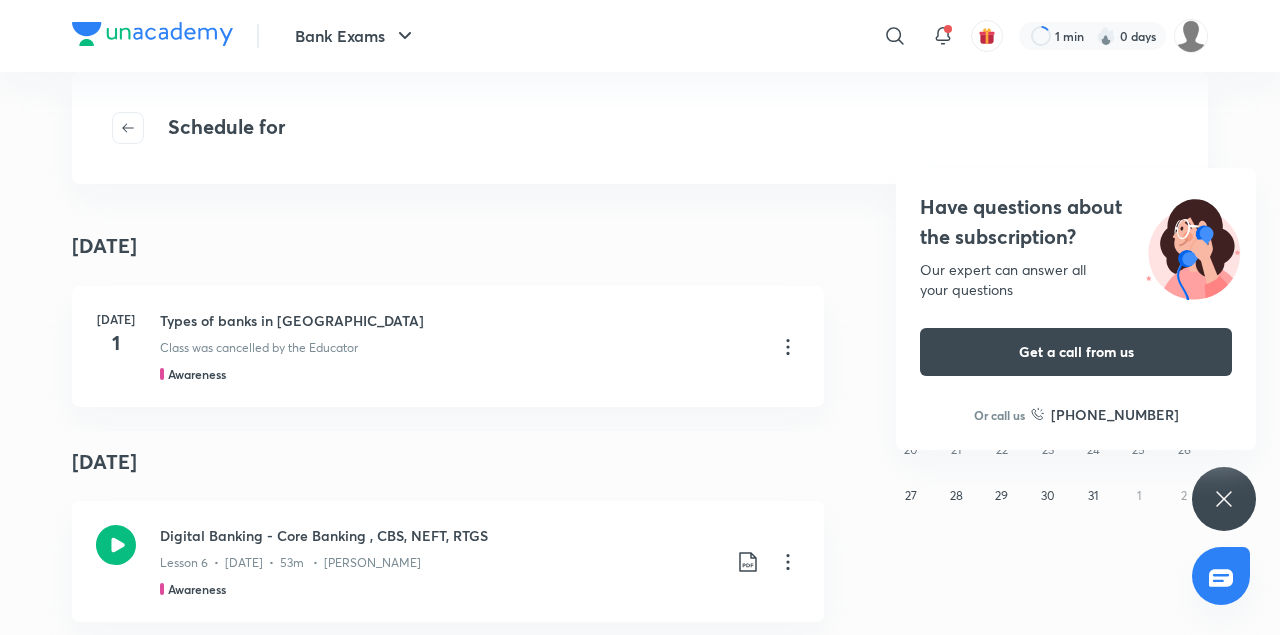 click on "Have questions about the subscription? Our expert can answer all your questions Get a call from us Or call us +91 8585858585" at bounding box center (1224, 499) 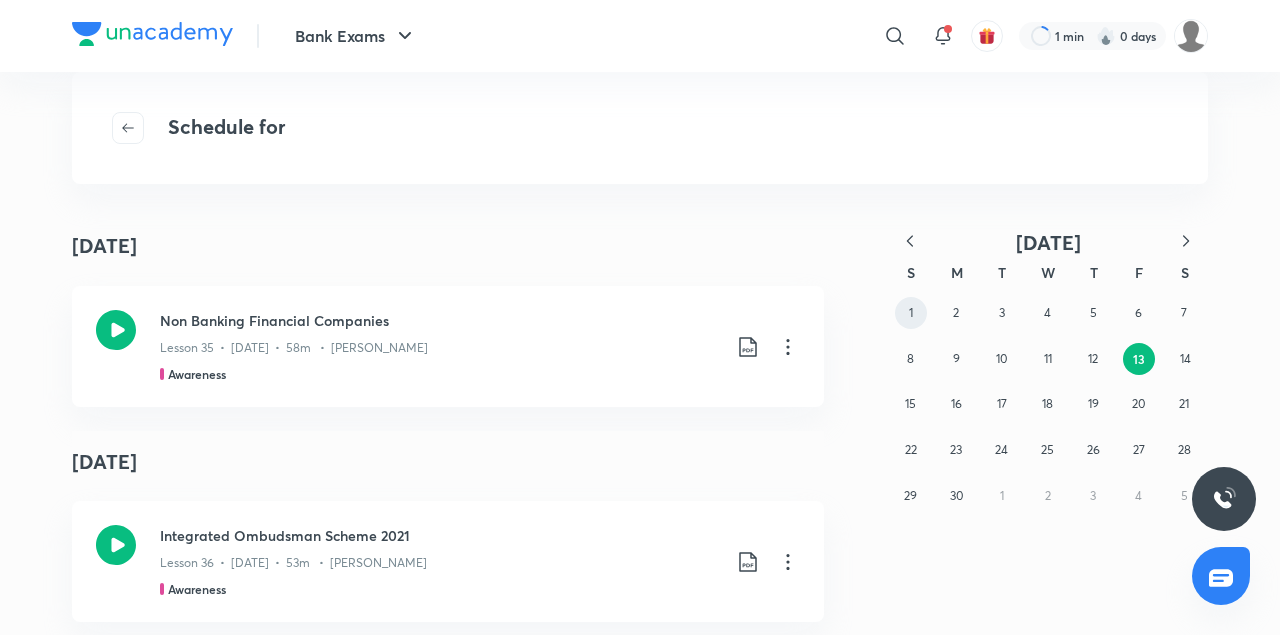 click on "1" at bounding box center [911, 313] 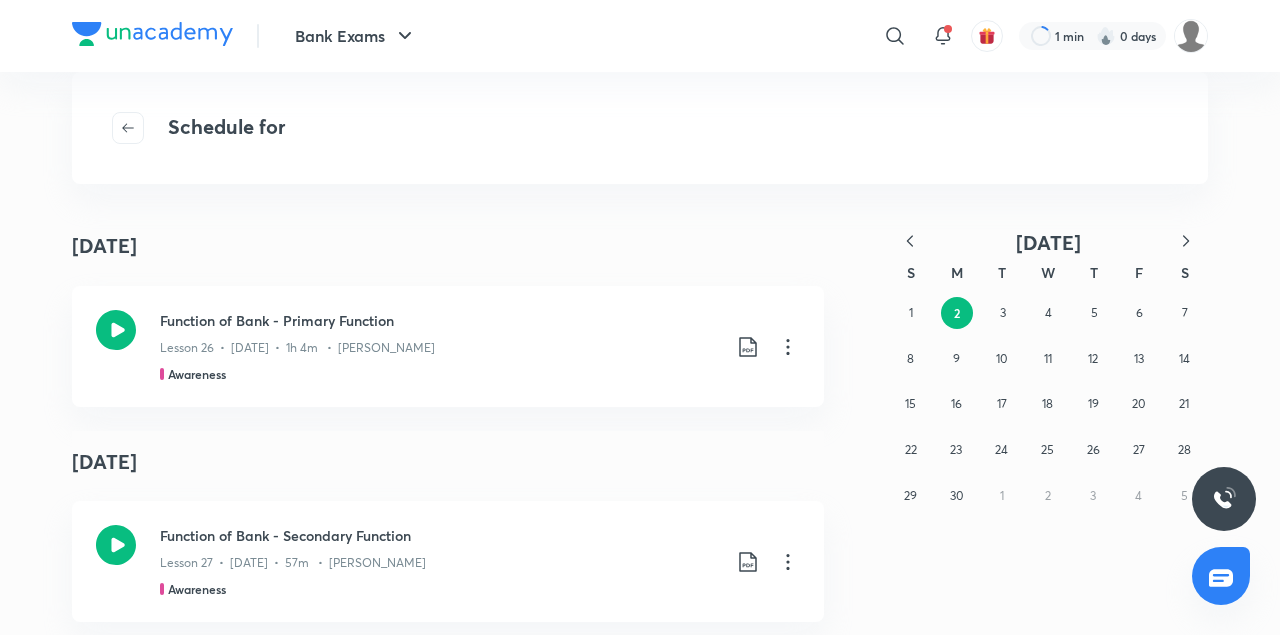 click at bounding box center (910, 242) 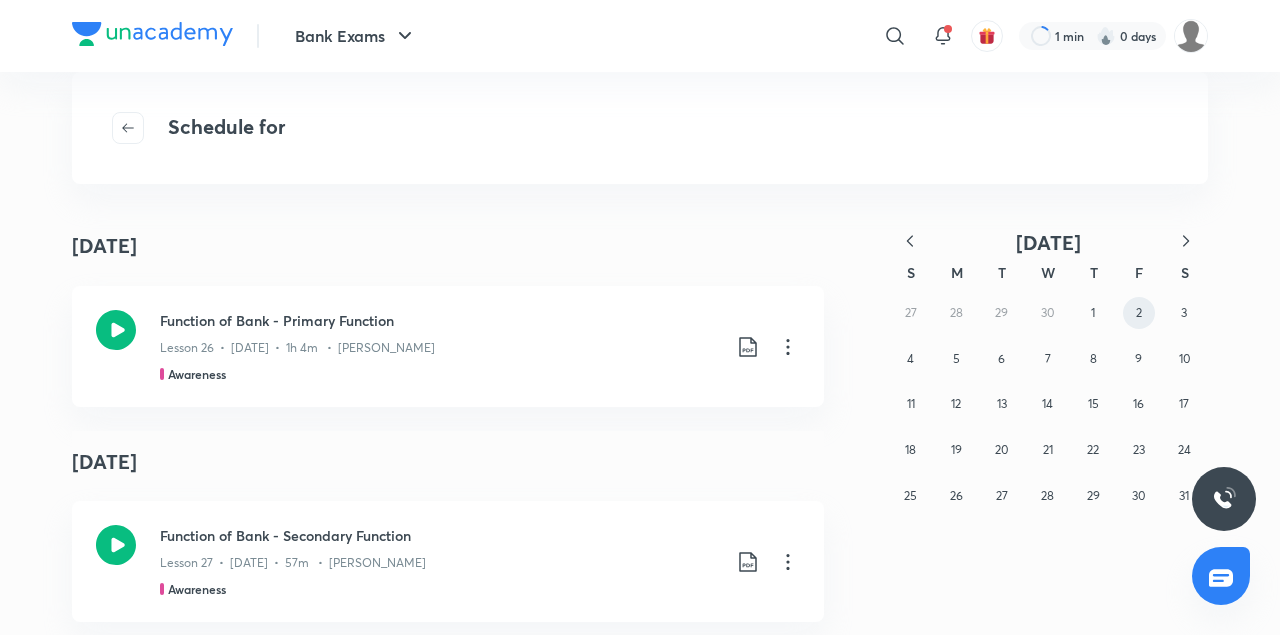 click on "2" at bounding box center [1139, 313] 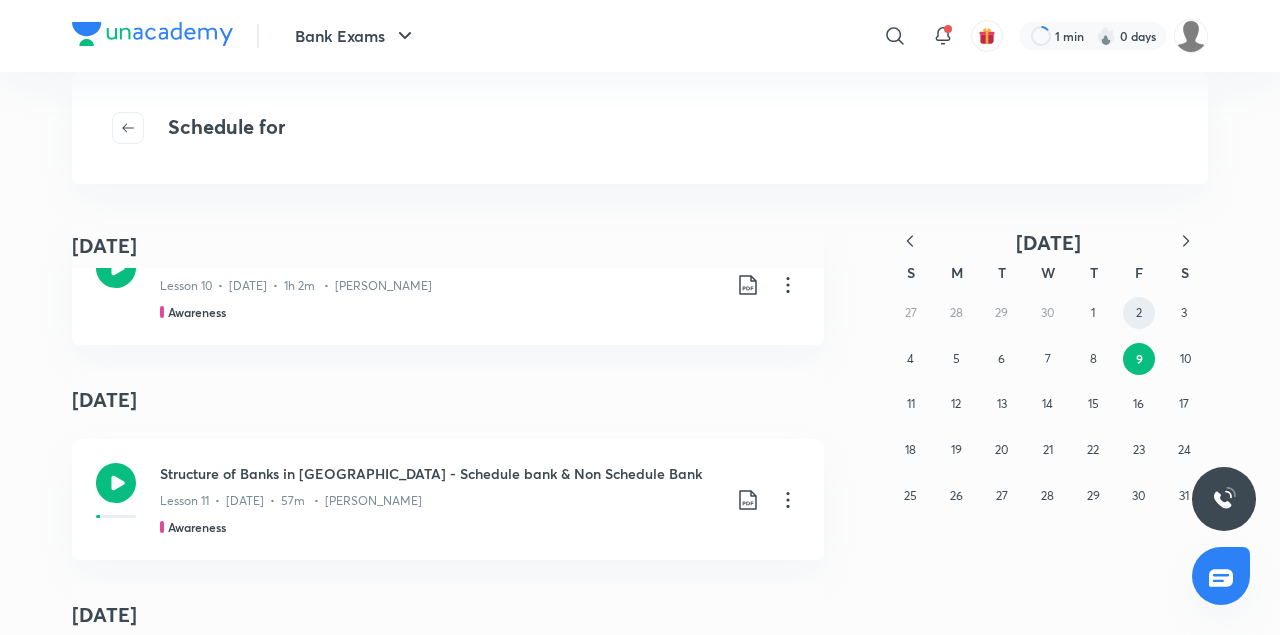 scroll, scrollTop: 2857, scrollLeft: 0, axis: vertical 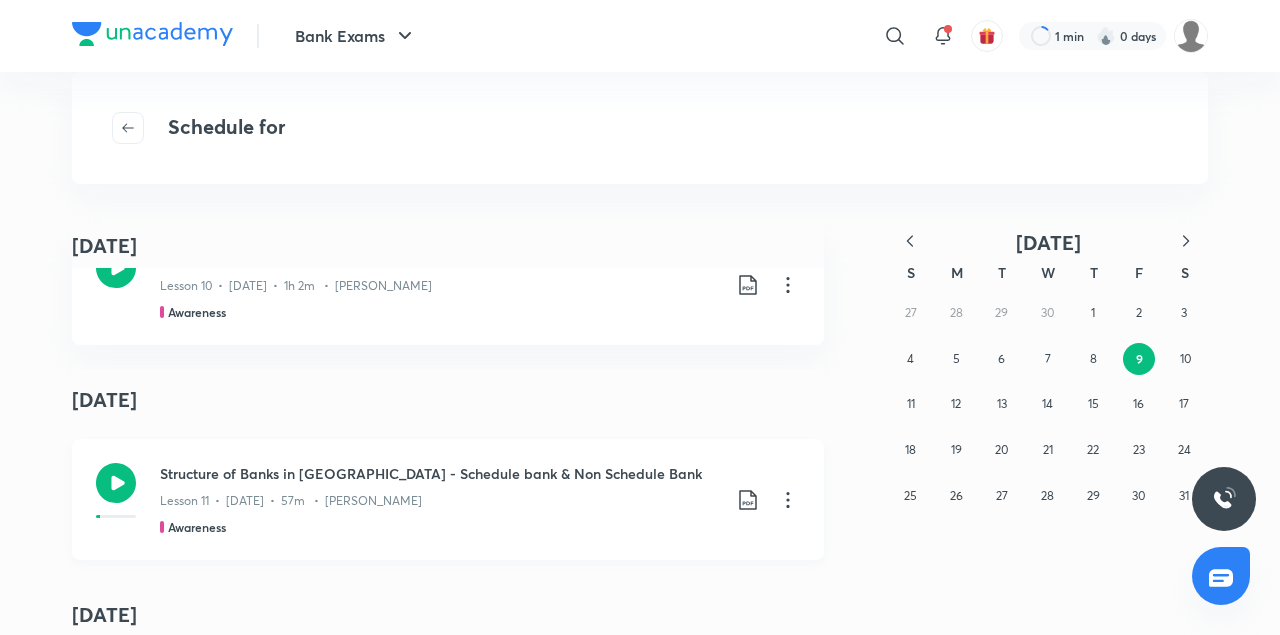 click on "Structure of Banks in India - Schedule bank & Non Schedule Bank" at bounding box center [440, 473] 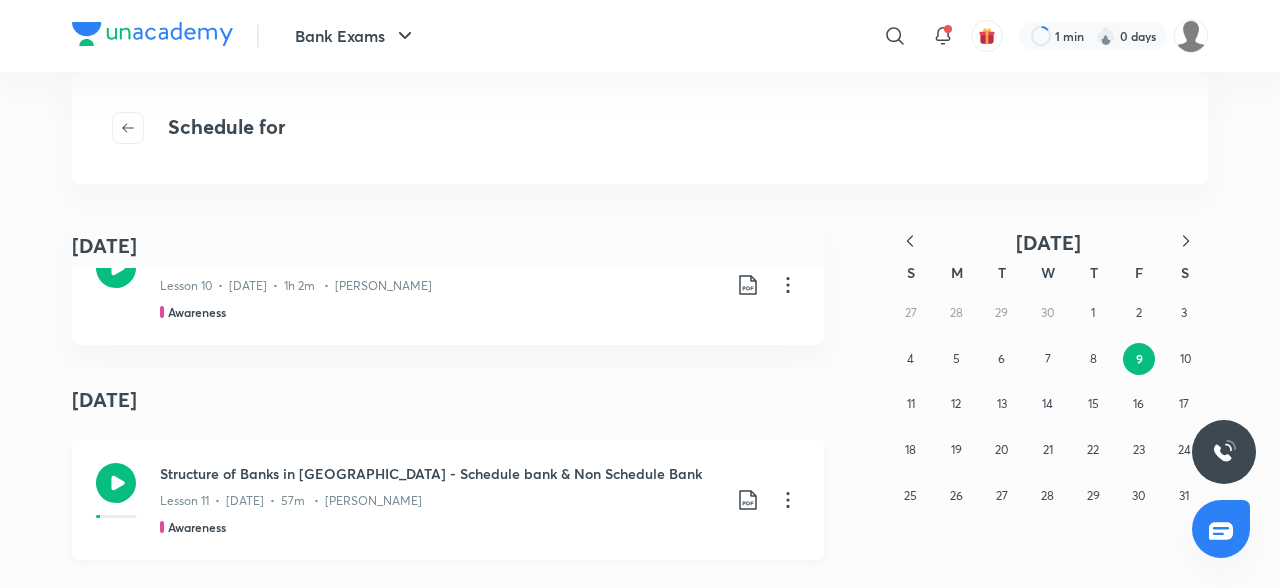 click 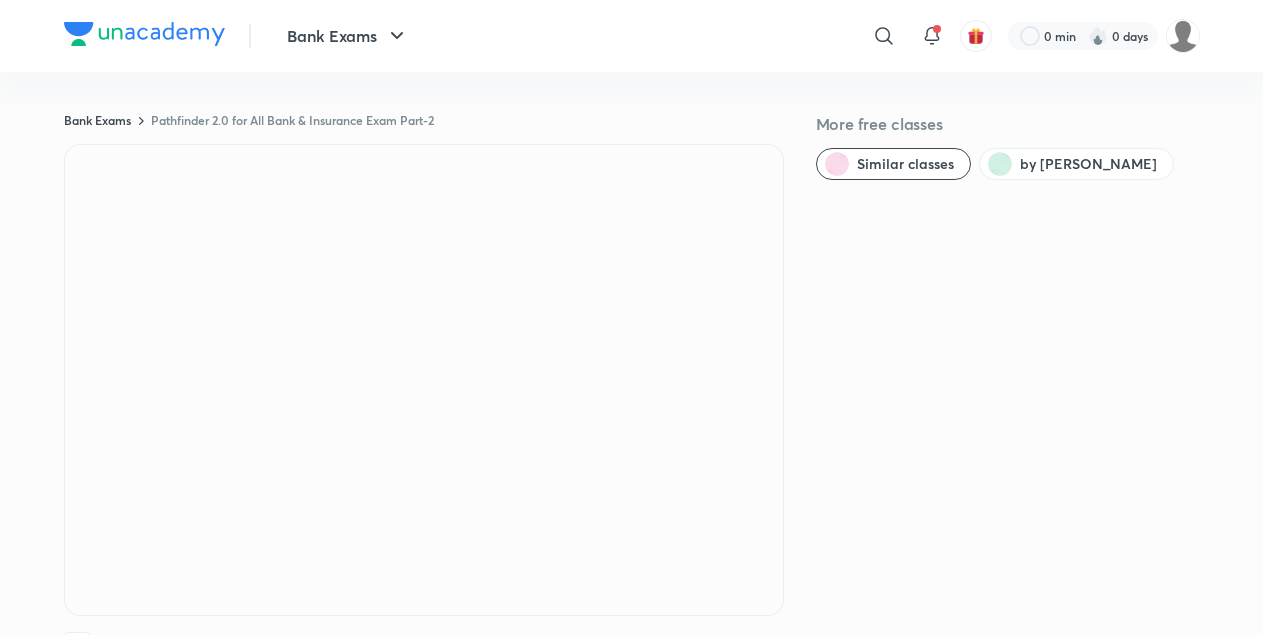 scroll, scrollTop: 0, scrollLeft: 0, axis: both 